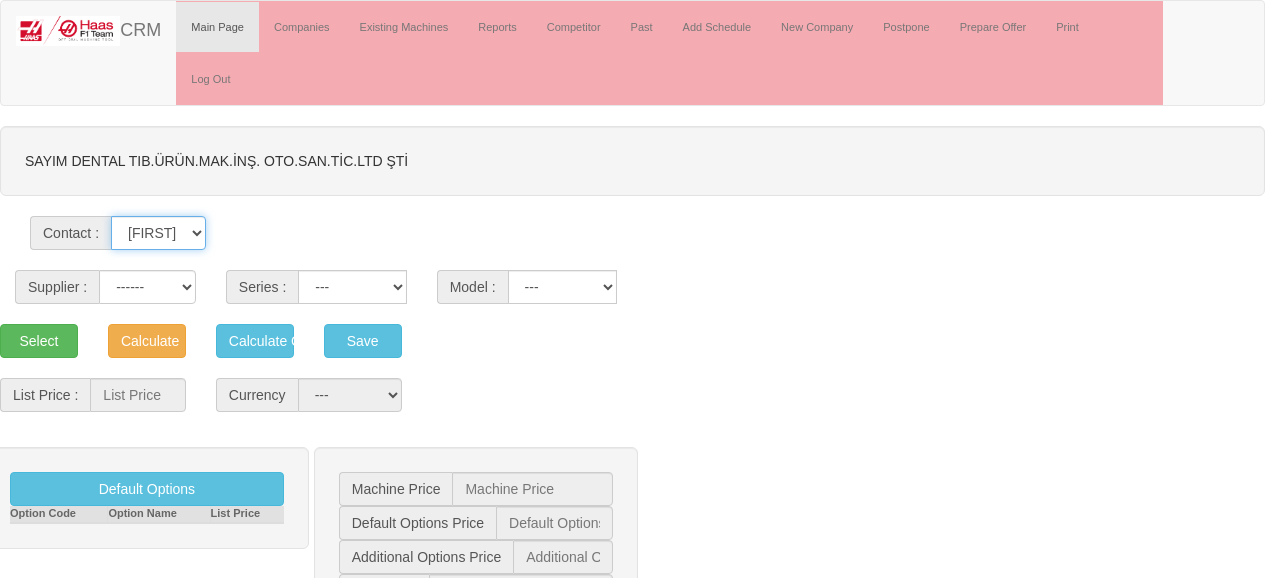 drag, startPoint x: 0, startPoint y: 0, endPoint x: 162, endPoint y: 184, distance: 245.15302 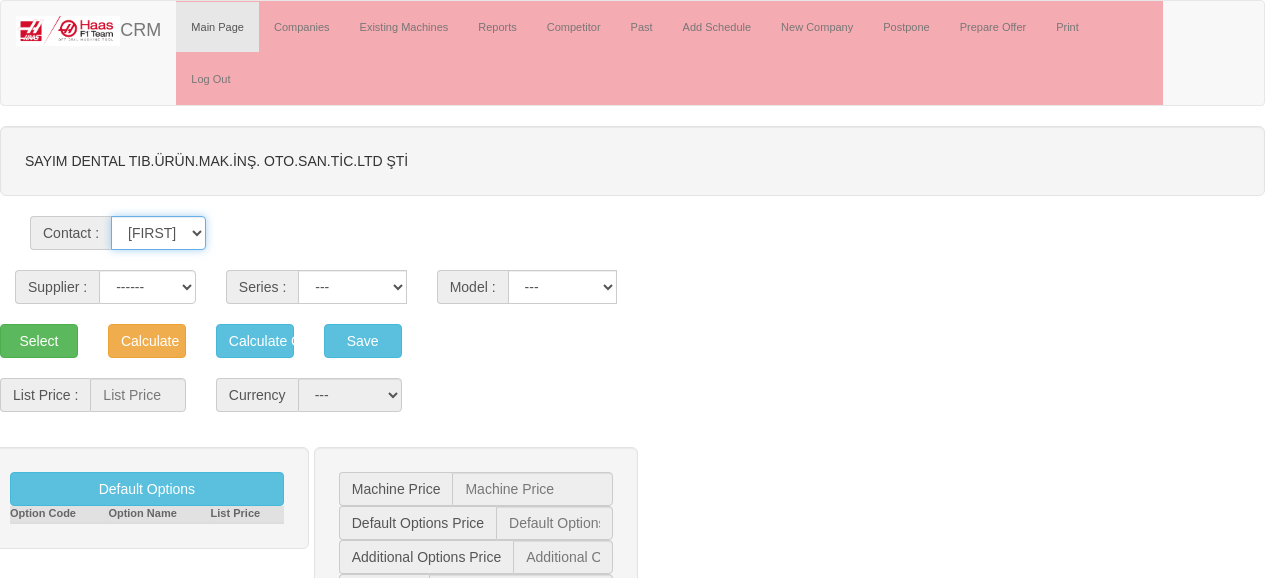 click on "[FIRST] [LAST]
[FIRST] [LAST]" at bounding box center [158, 233] 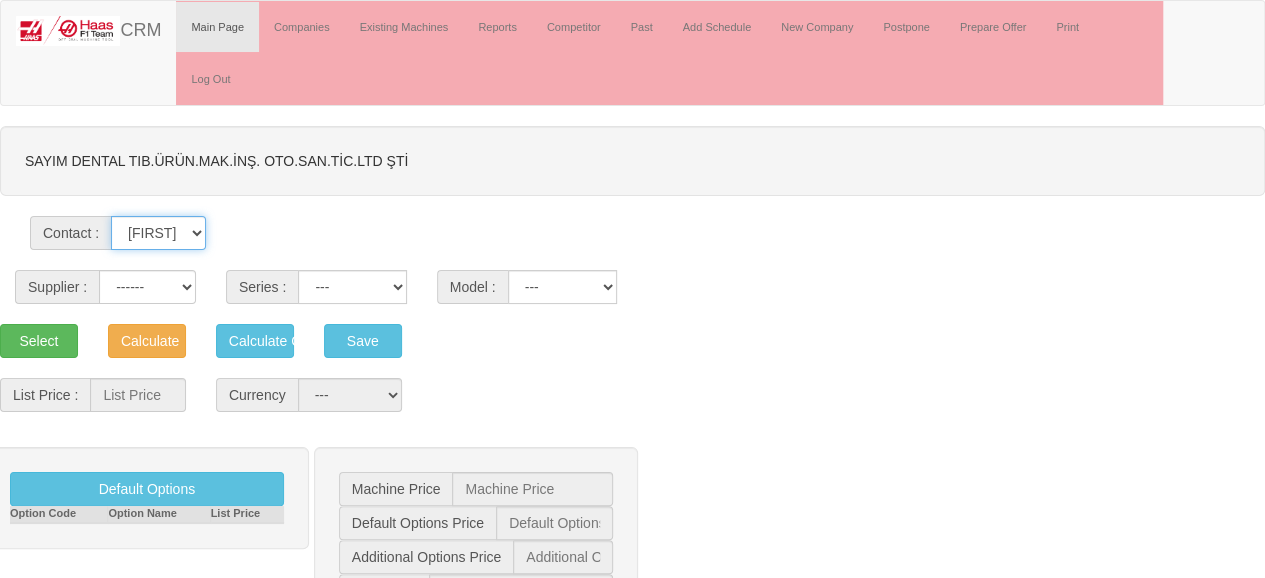 select on "30445" 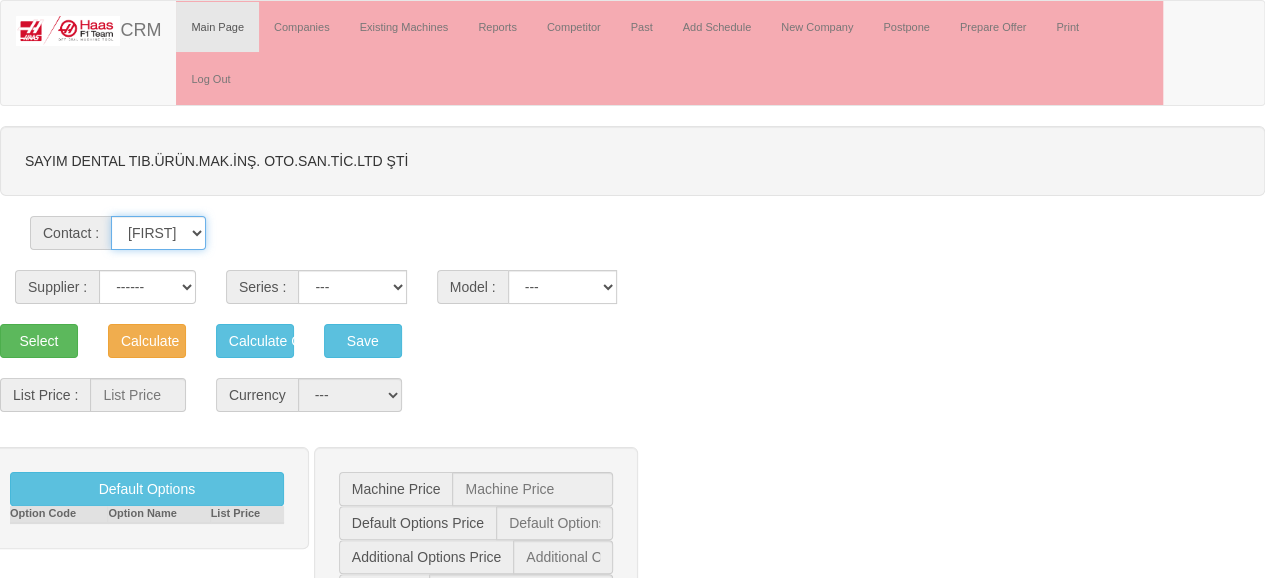 click on "[FIRST] [LAST]
[FIRST] [LAST]" at bounding box center [158, 233] 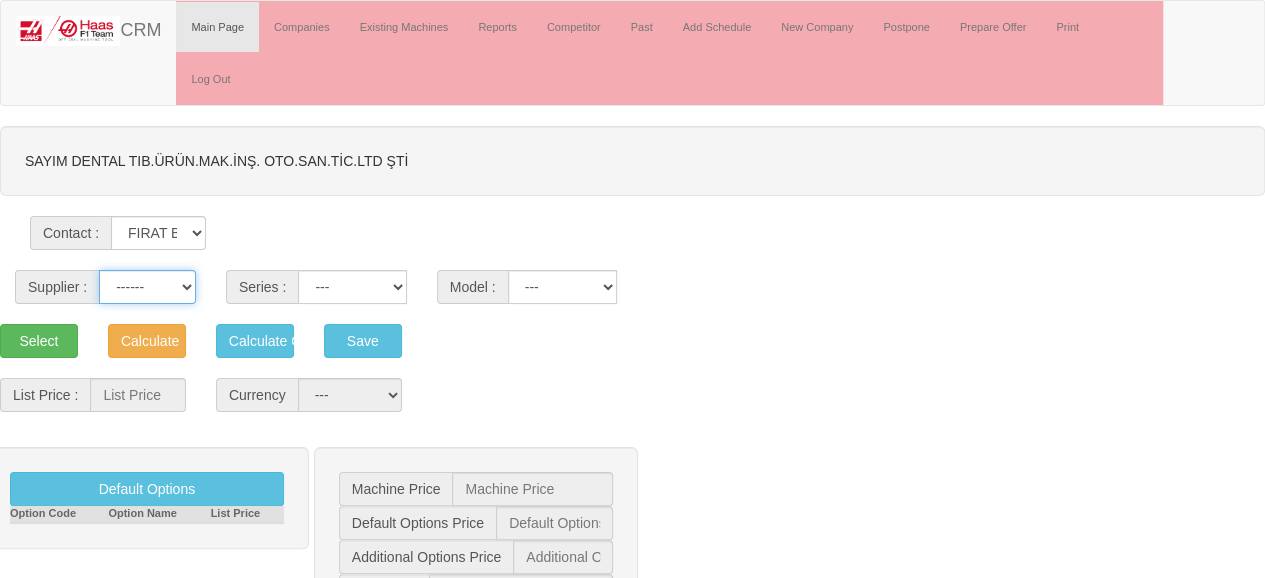 click on "------
HAAS
CANACA" at bounding box center [147, 287] 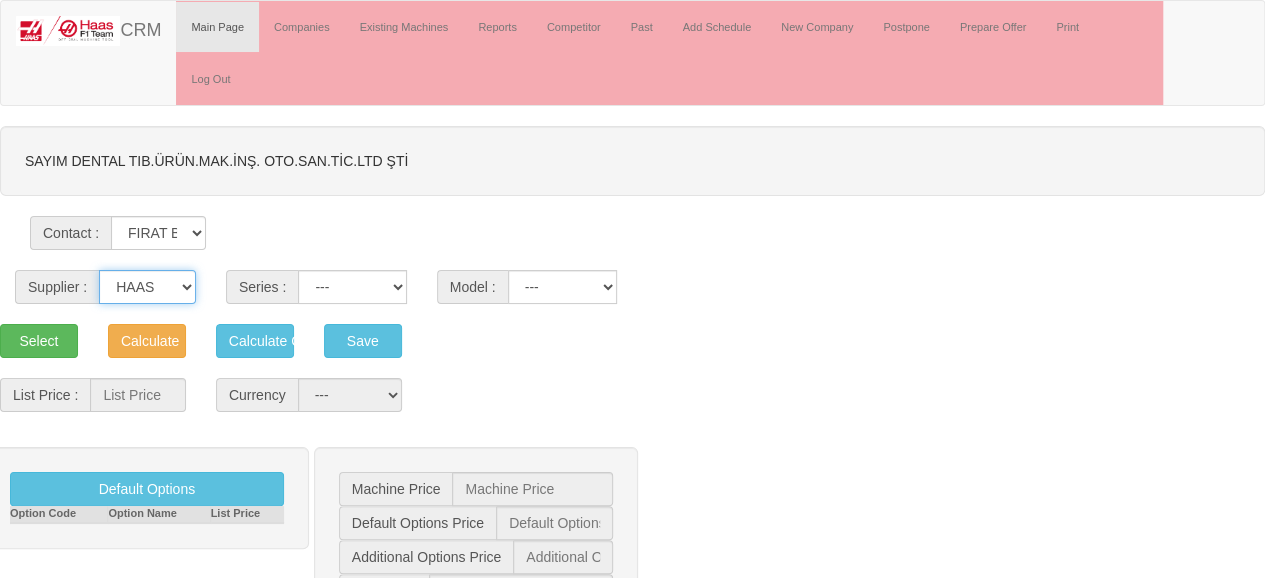 click on "------
HAAS
CANACA" at bounding box center [147, 287] 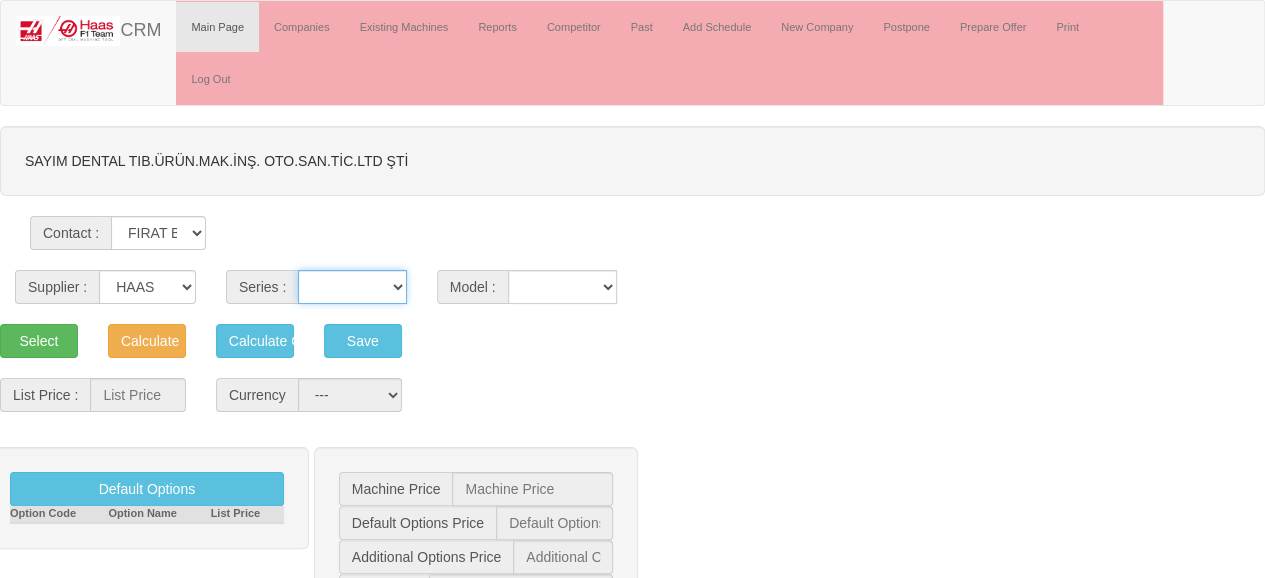 click on "VF SERIES
ST SERIES
UMC
EC SERIES
ADDITIONAL
TM SERIES
MINI SERIES
VM SERIES
VC SERIES
GM SERIES
VR SERIES
GR SERIES
VS SERIES
DC SERIES
TL SERIES
DS SERIES
CL SERIES
PARTS
DT SERIES" at bounding box center [352, 287] 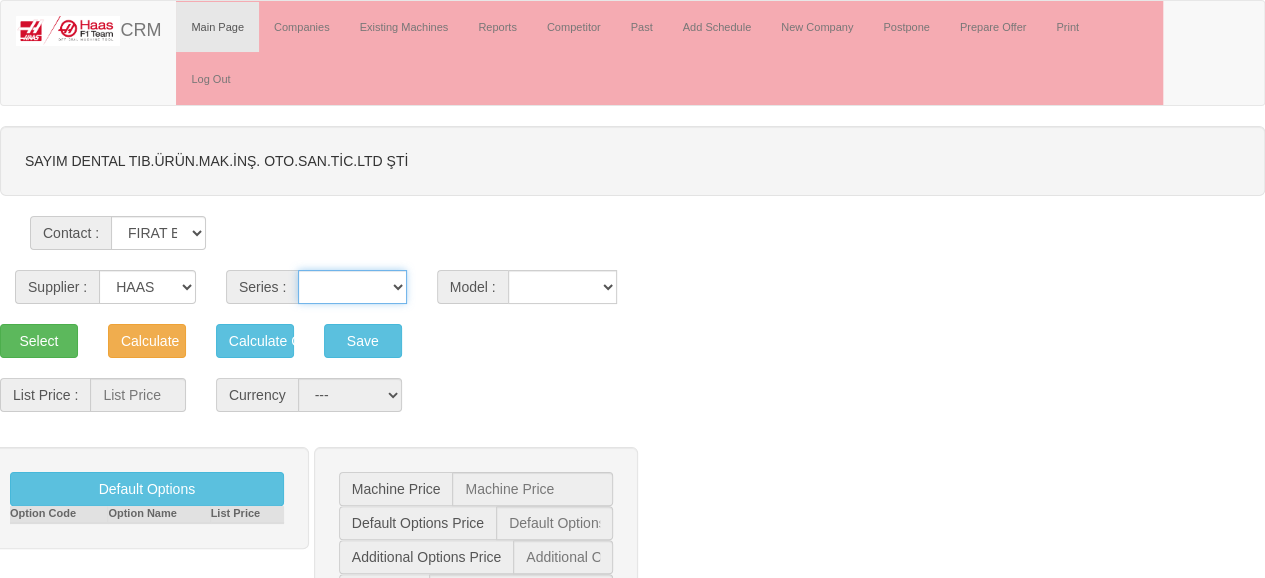 select on "18" 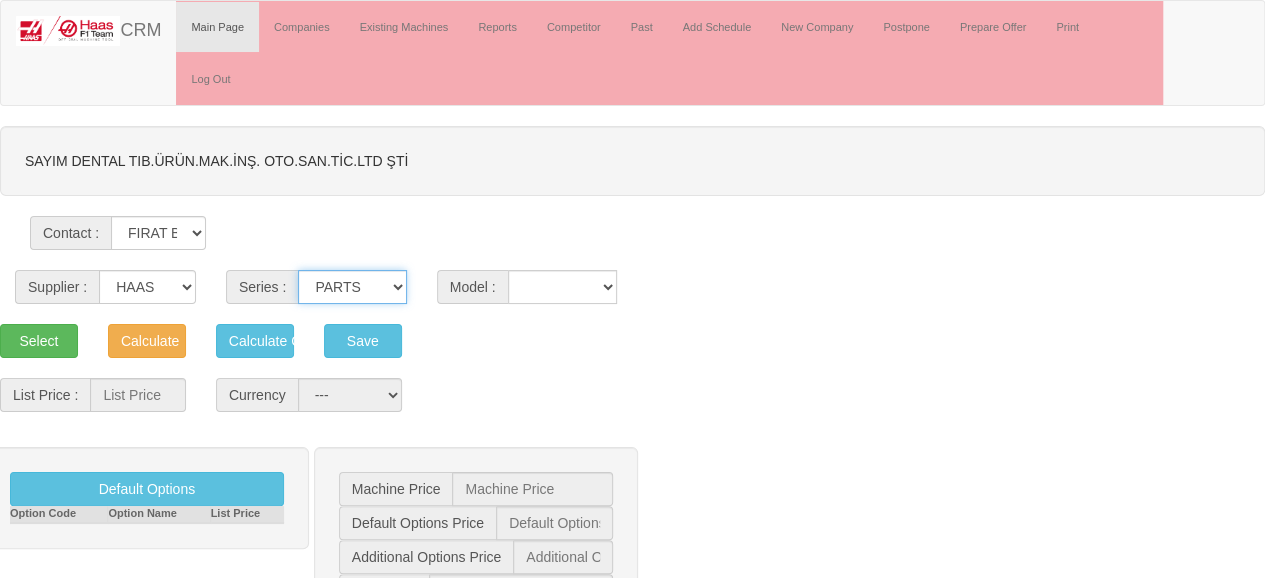 click on "VF SERIES
ST SERIES
UMC
EC SERIES
ADDITIONAL
TM SERIES
MINI SERIES
VM SERIES
VC SERIES
GM SERIES
VR SERIES
GR SERIES
VS SERIES
DC SERIES
TL SERIES
DS SERIES
CL SERIES
PARTS
DT SERIES" at bounding box center (352, 287) 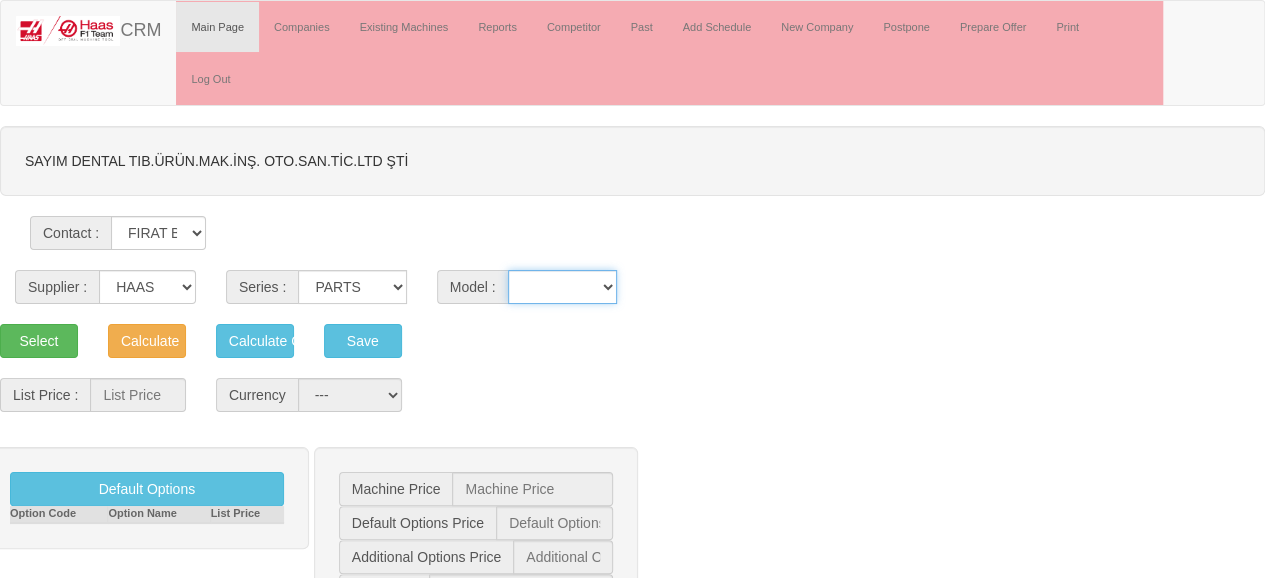 click on "SERVICE PARTS
XXXVF-2SE
XXXVF-4SE" at bounding box center [563, 287] 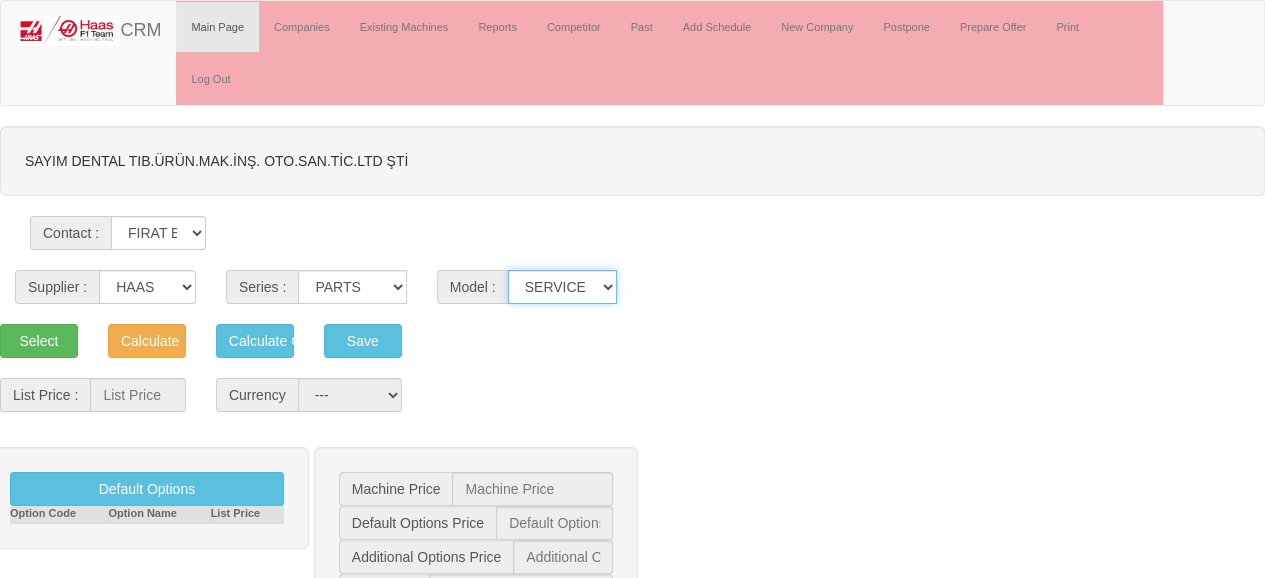 scroll, scrollTop: 364, scrollLeft: 0, axis: vertical 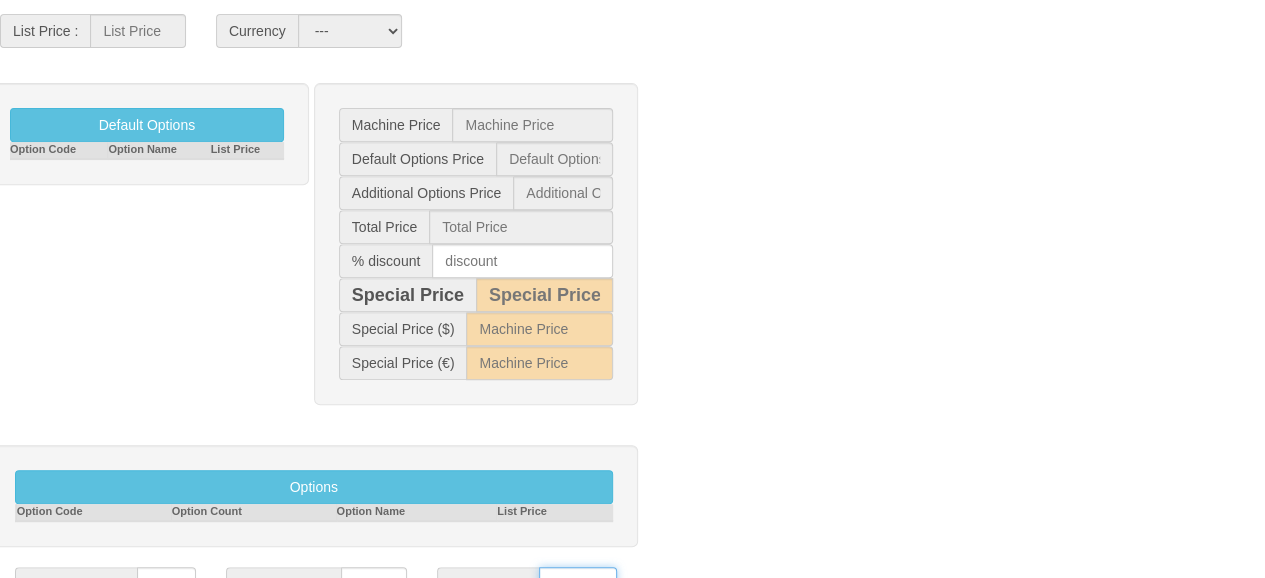 click on "**********" at bounding box center [578, 584] 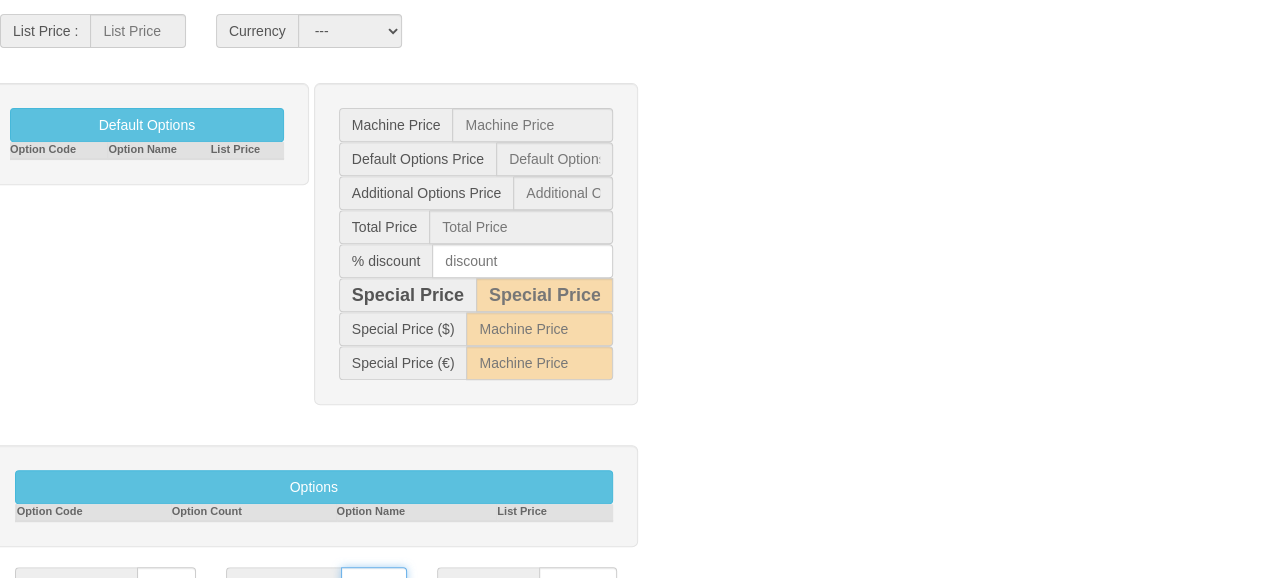 click on "CFR İZMİT
ANKARA" at bounding box center (374, 584) 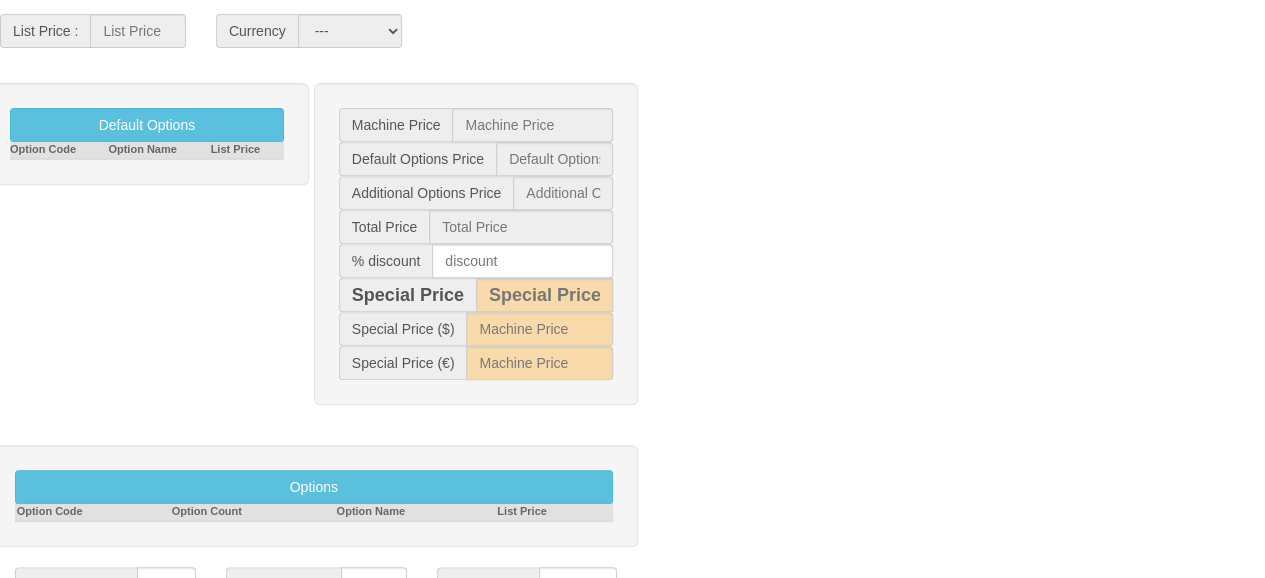 click at bounding box center [380, 618] 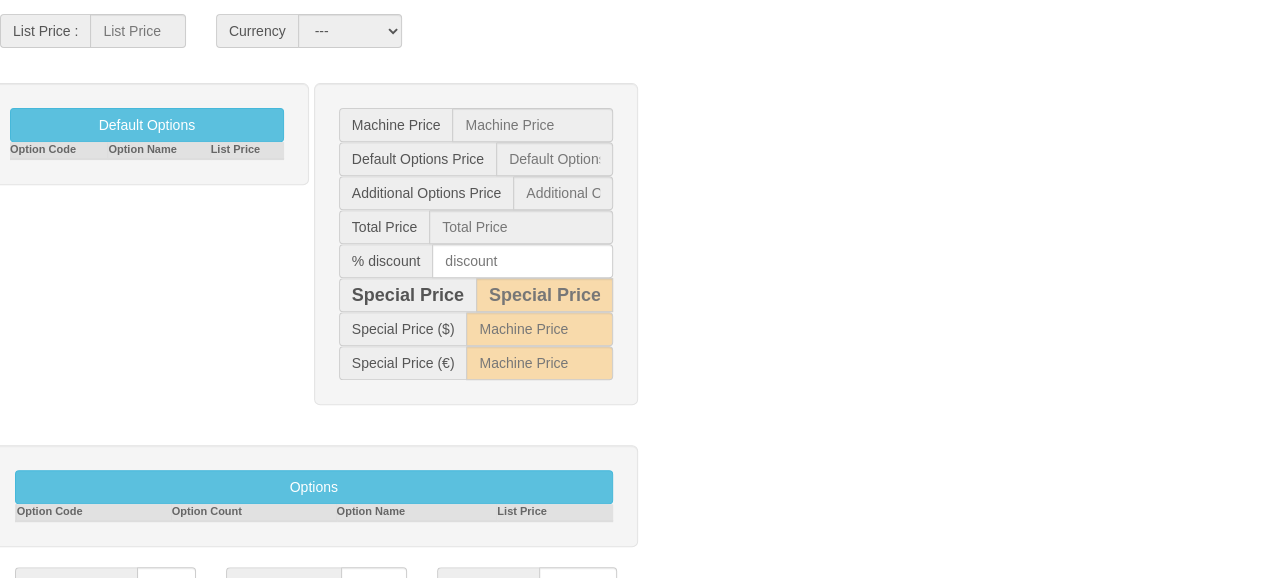 type on "30-45 GÜN" 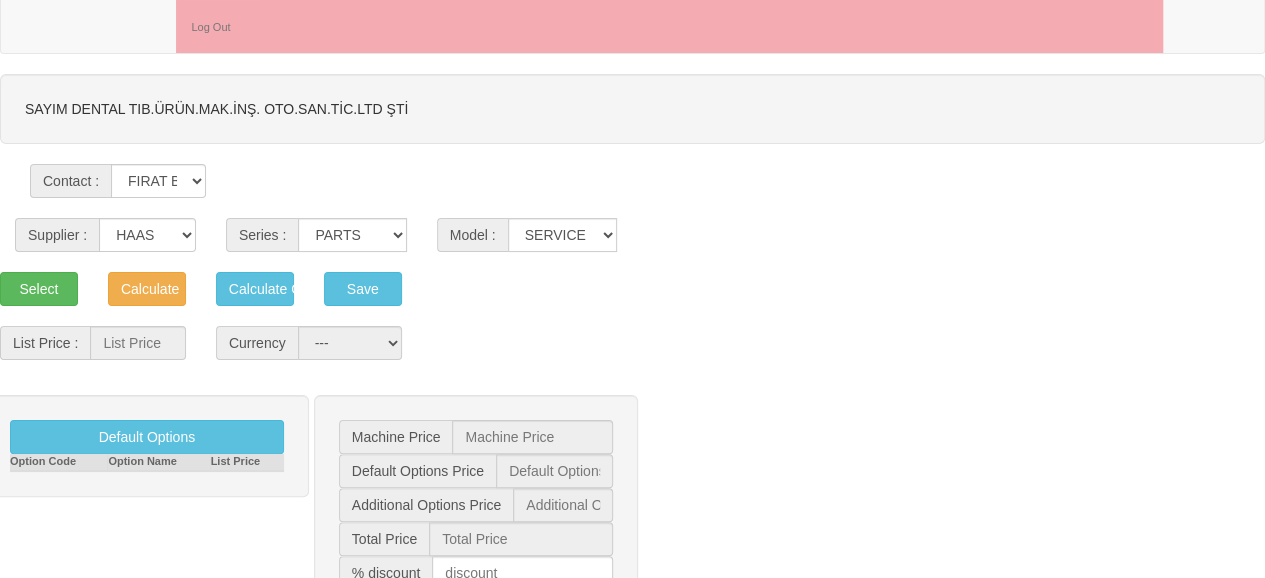 scroll, scrollTop: 10, scrollLeft: 0, axis: vertical 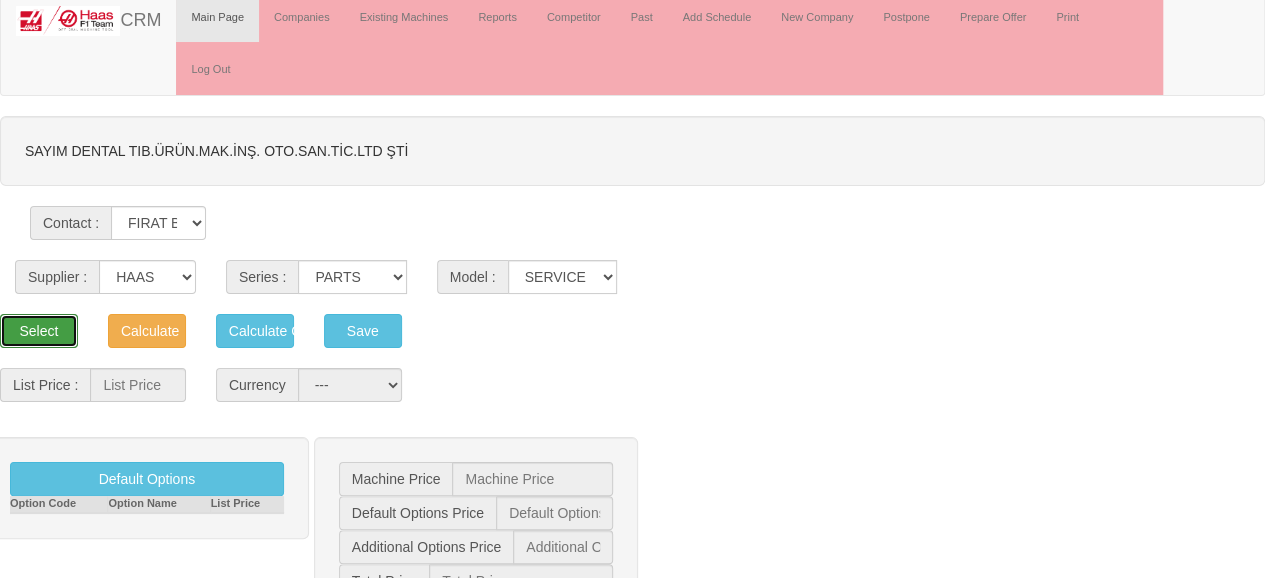 click on "Select" at bounding box center [39, 331] 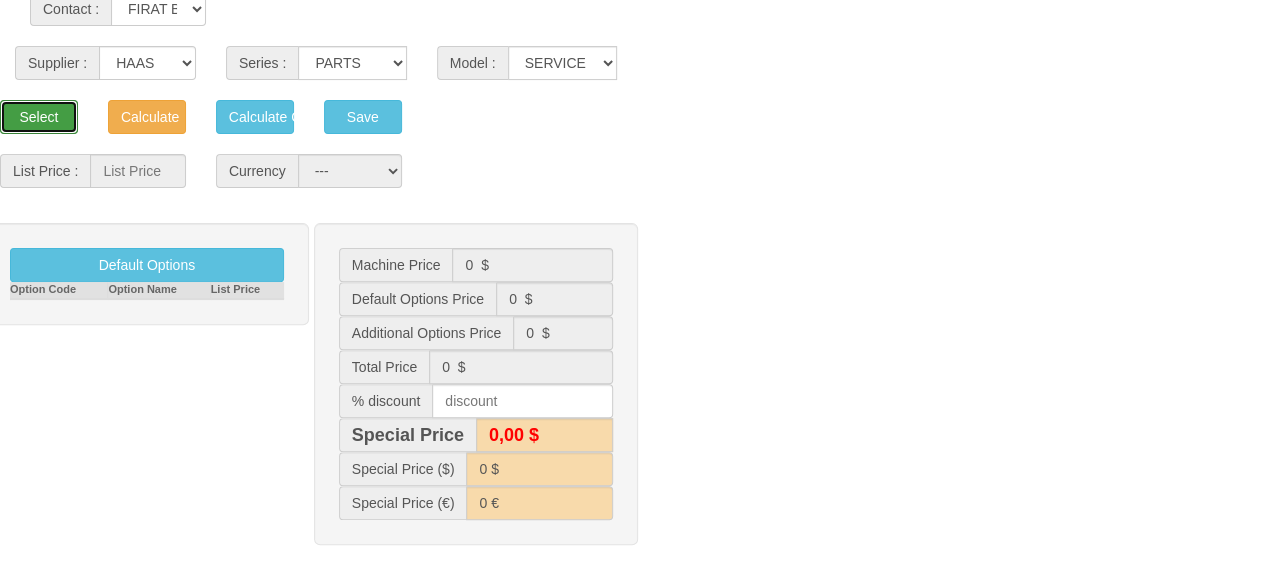 scroll, scrollTop: 0, scrollLeft: 0, axis: both 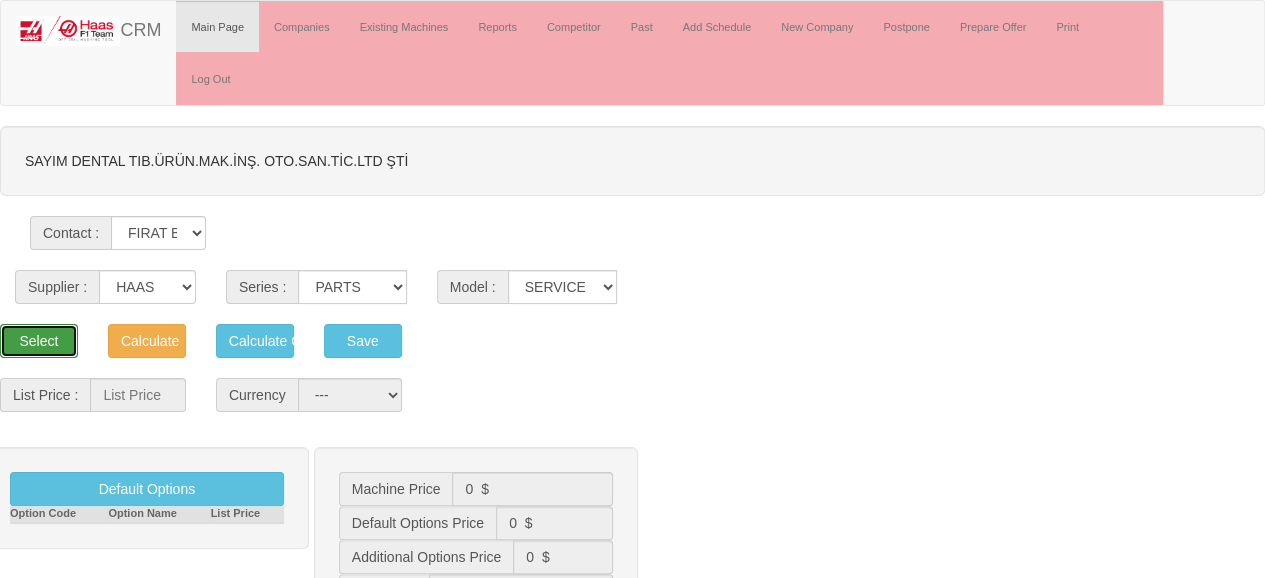 type 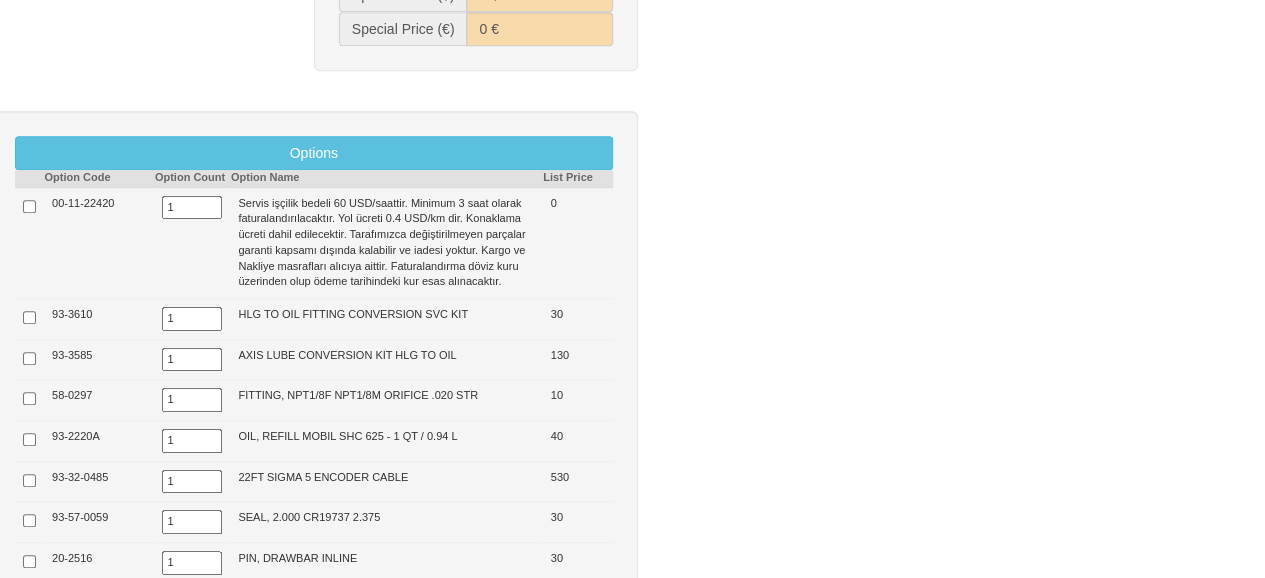 scroll, scrollTop: 83310, scrollLeft: 0, axis: vertical 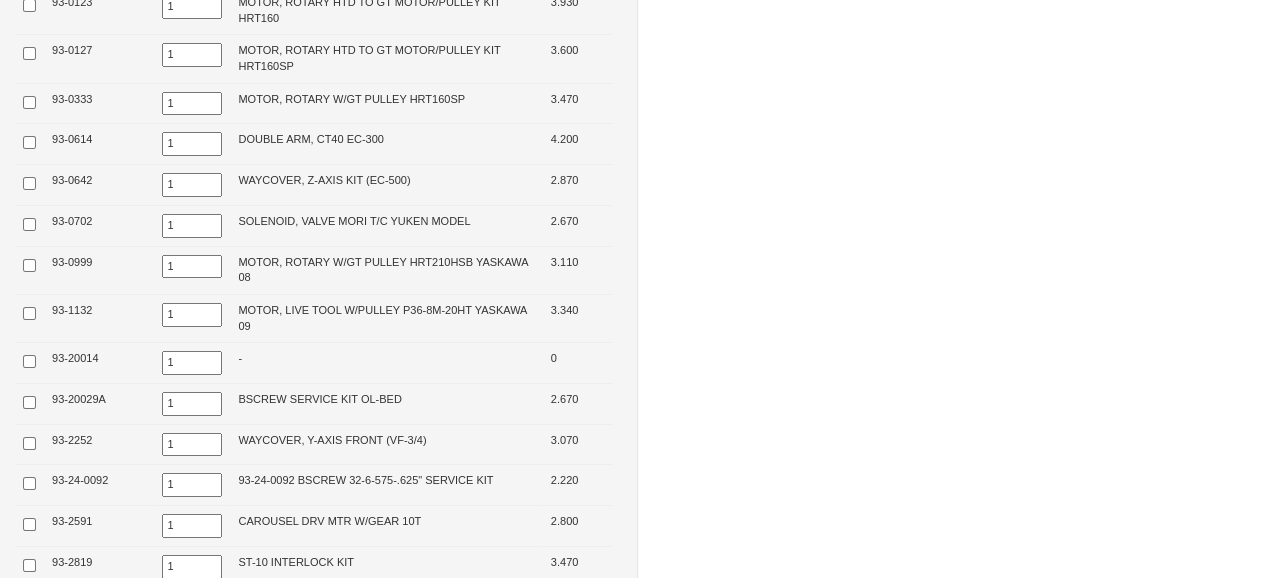 click at bounding box center (29, 858) 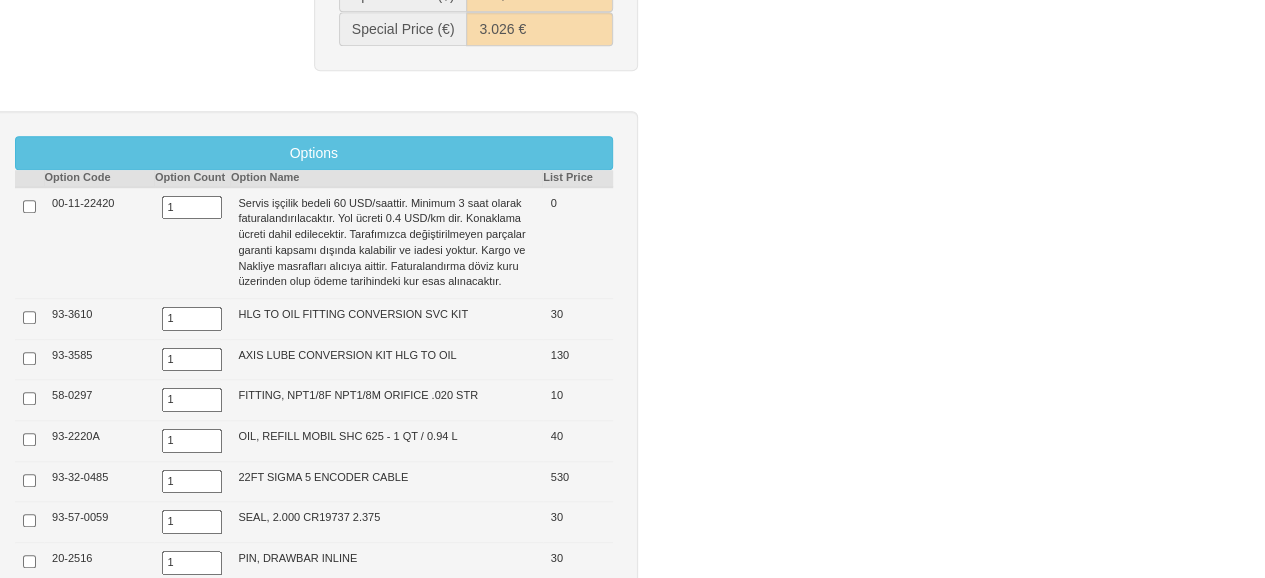 scroll, scrollTop: 17476, scrollLeft: 0, axis: vertical 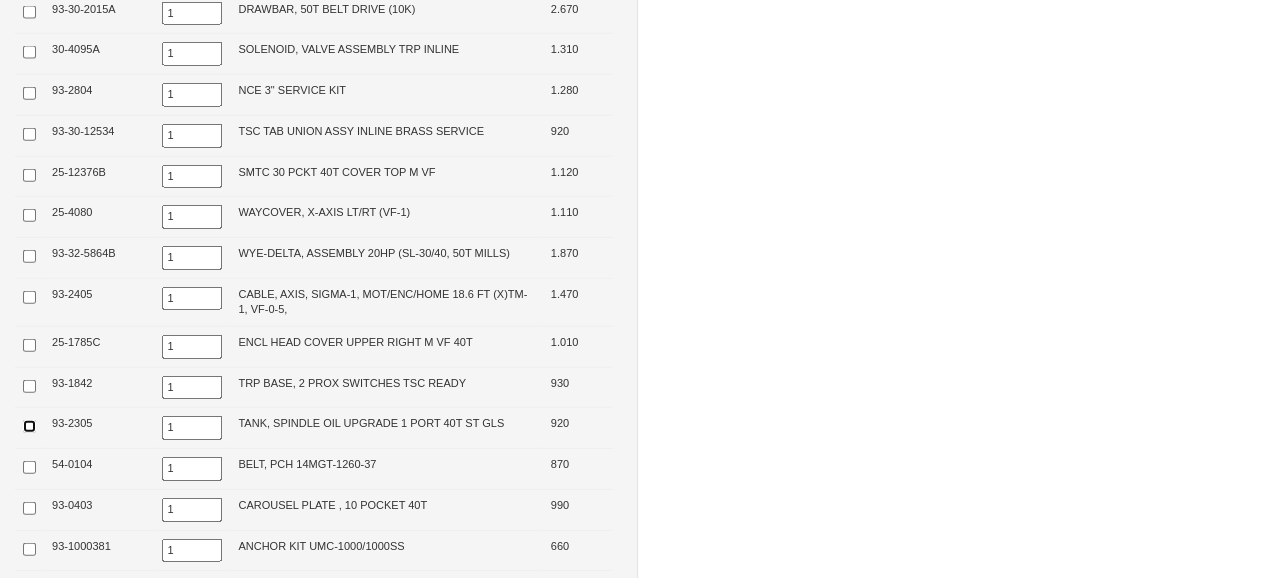 click at bounding box center (29, 426) 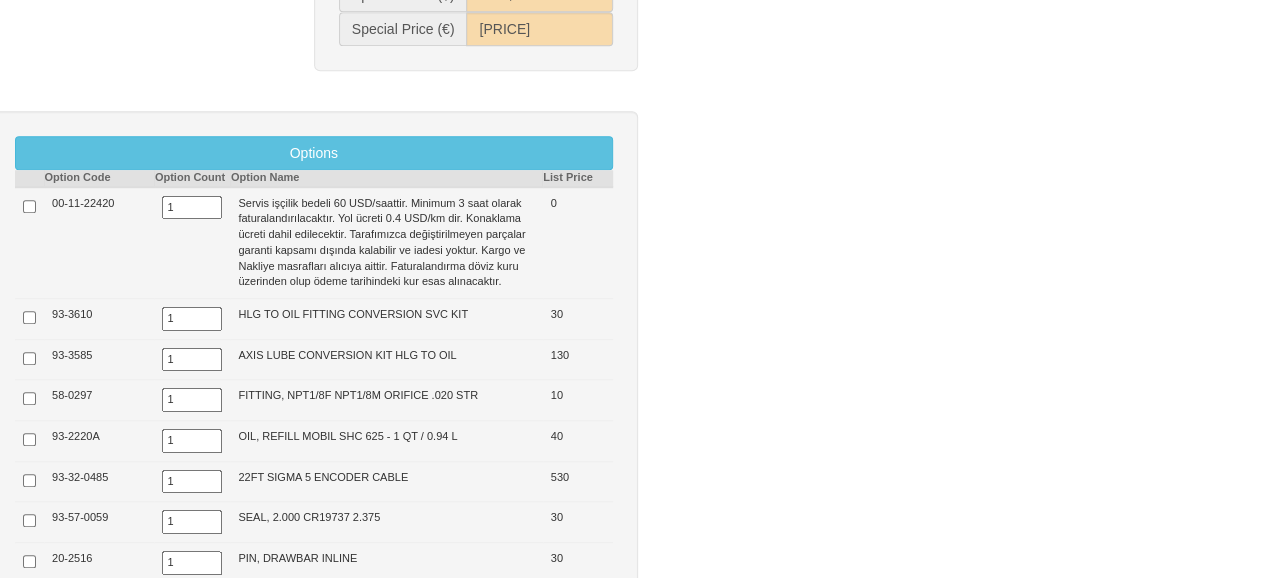 scroll, scrollTop: 579210, scrollLeft: 0, axis: vertical 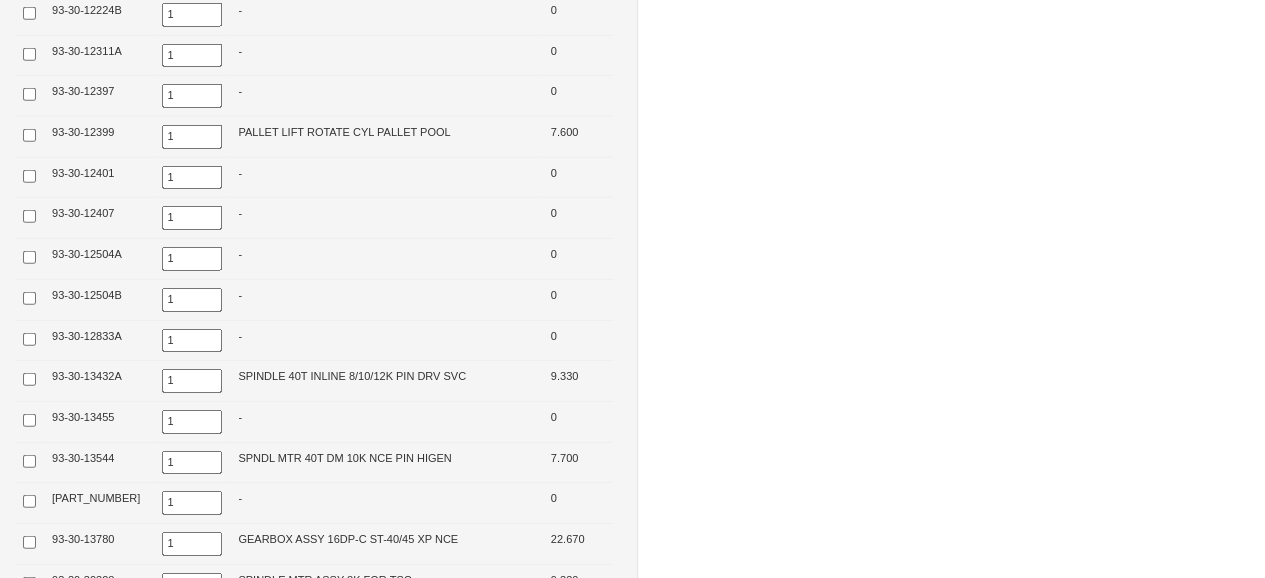 click at bounding box center (29, 5033) 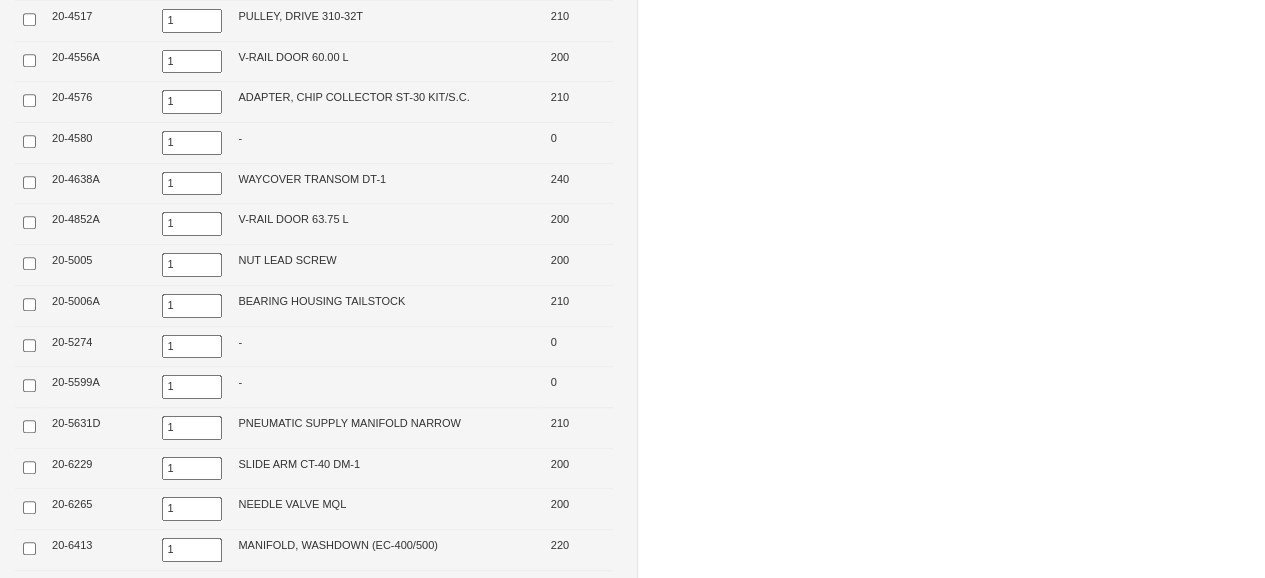 scroll, scrollTop: 0, scrollLeft: 0, axis: both 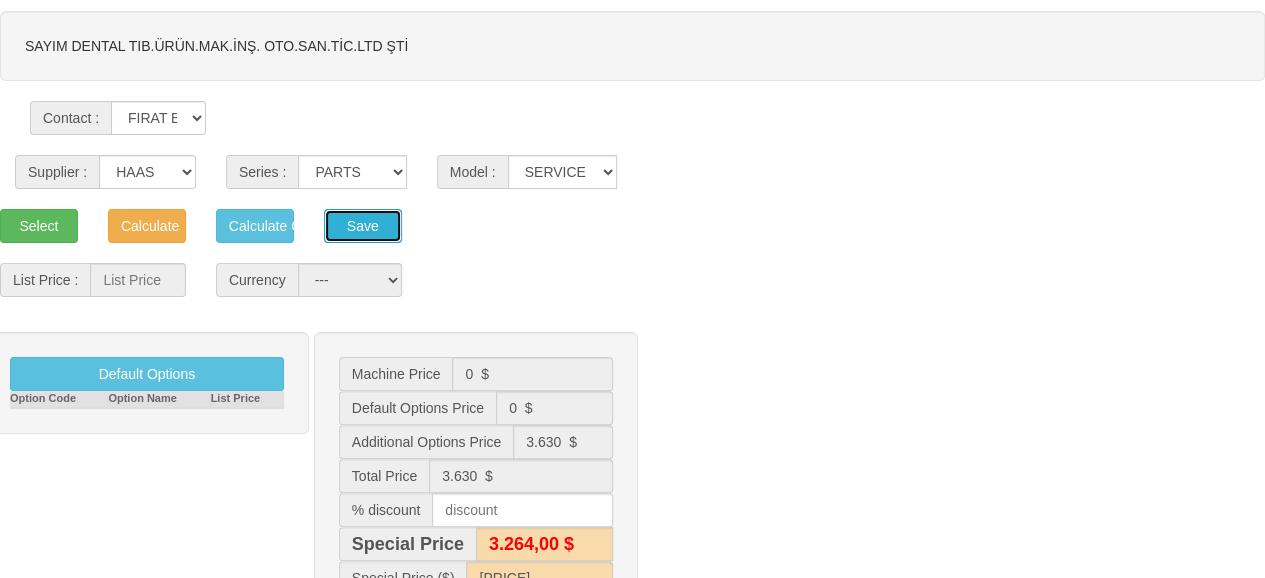 click on "Save" at bounding box center (255, 226) 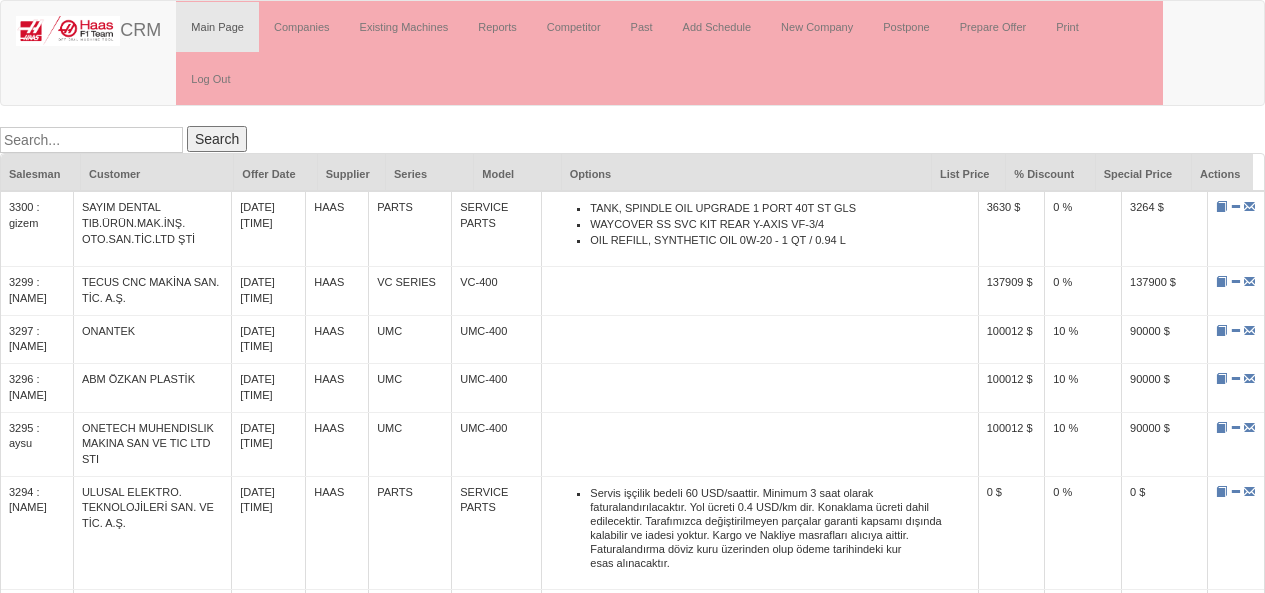 scroll, scrollTop: 0, scrollLeft: 0, axis: both 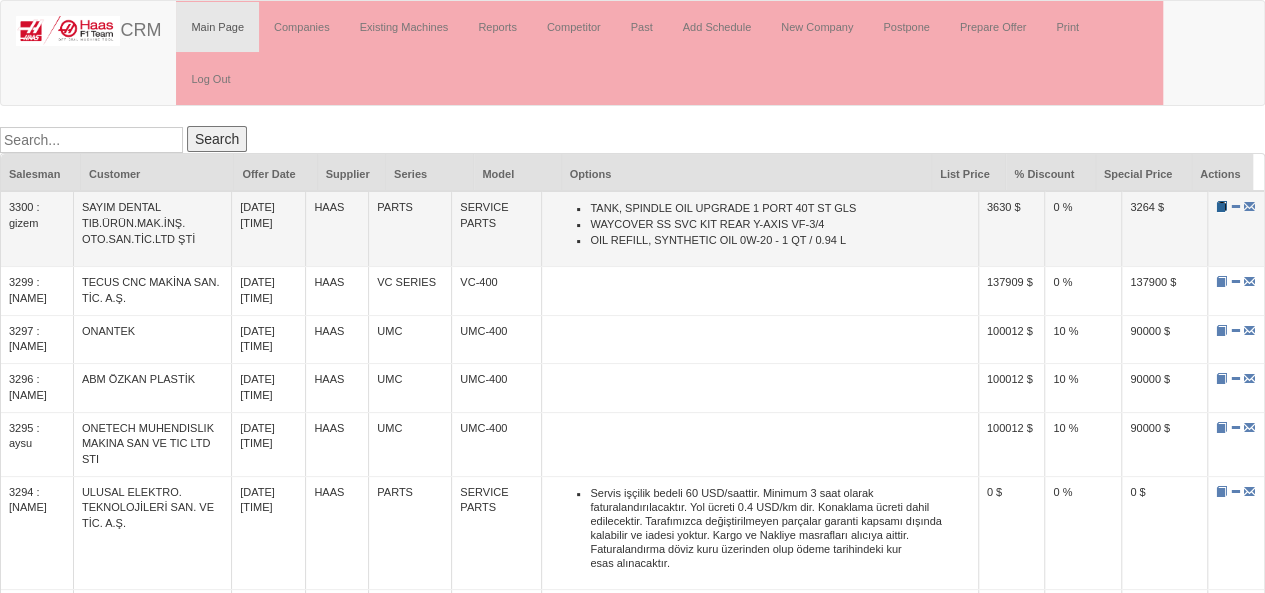 click at bounding box center (1221, 206) 